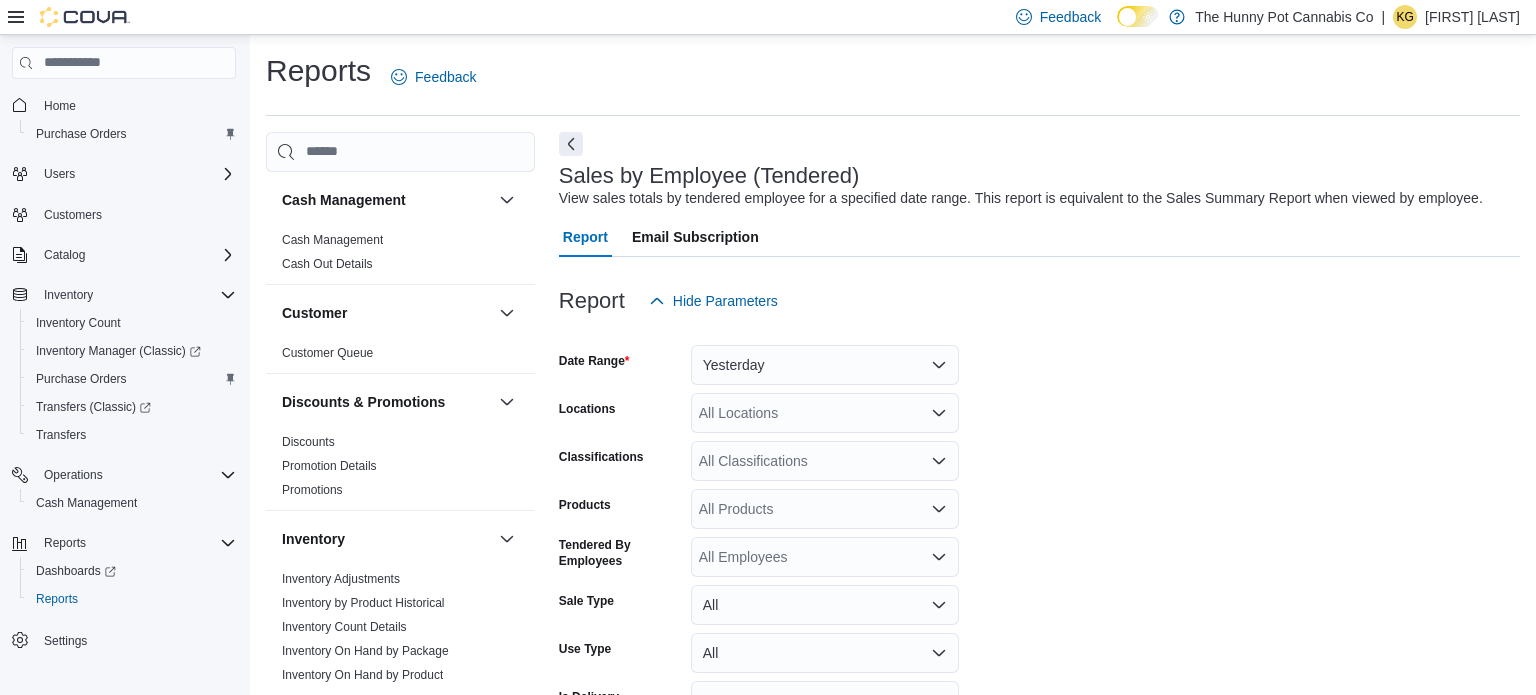 scroll, scrollTop: 119, scrollLeft: 0, axis: vertical 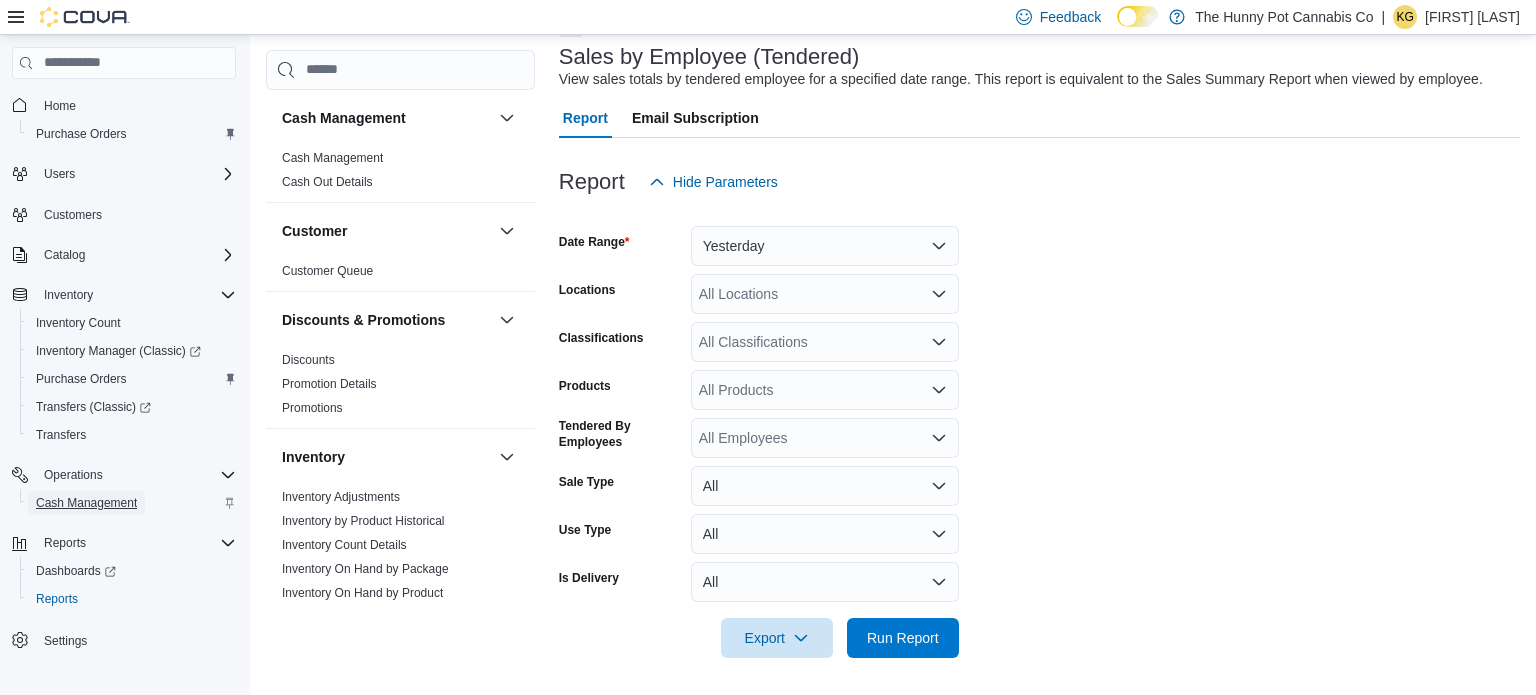 click on "Cash Management" at bounding box center [86, 503] 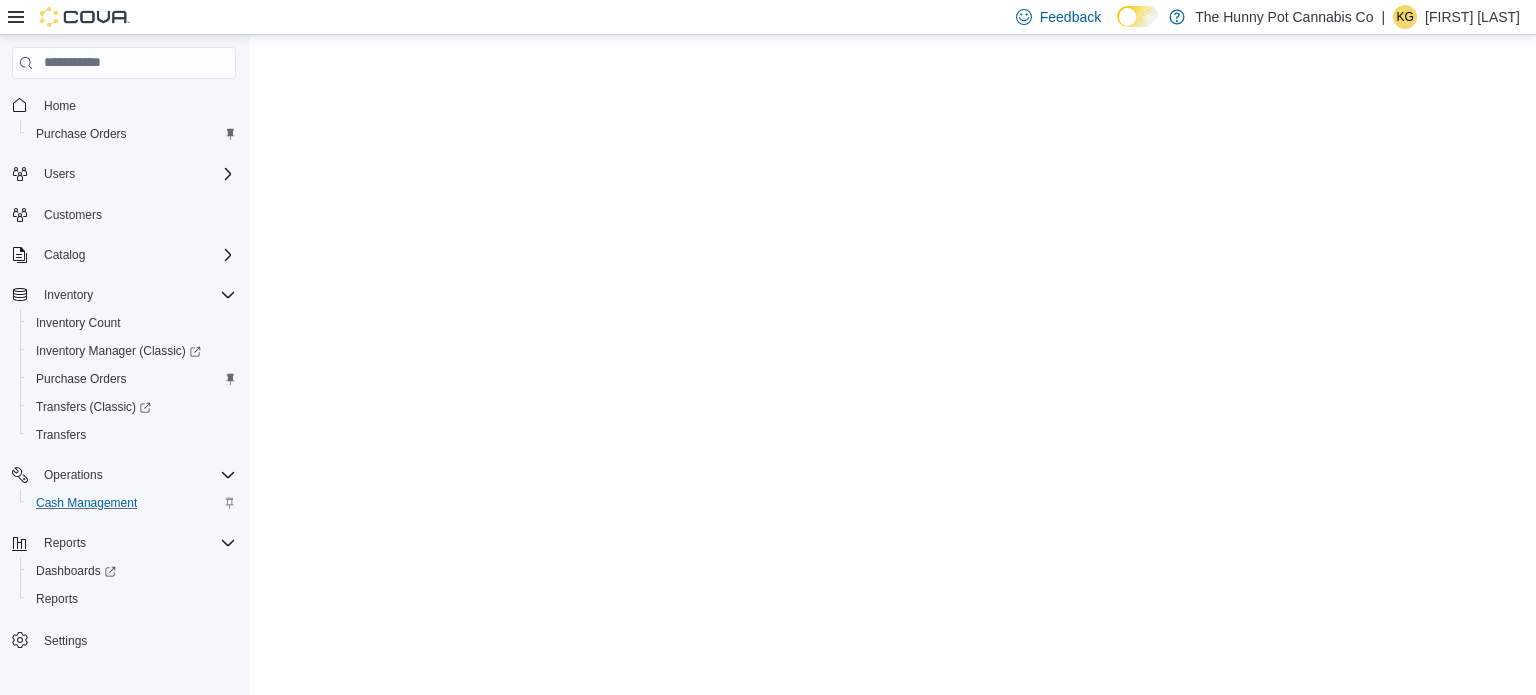 scroll, scrollTop: 0, scrollLeft: 0, axis: both 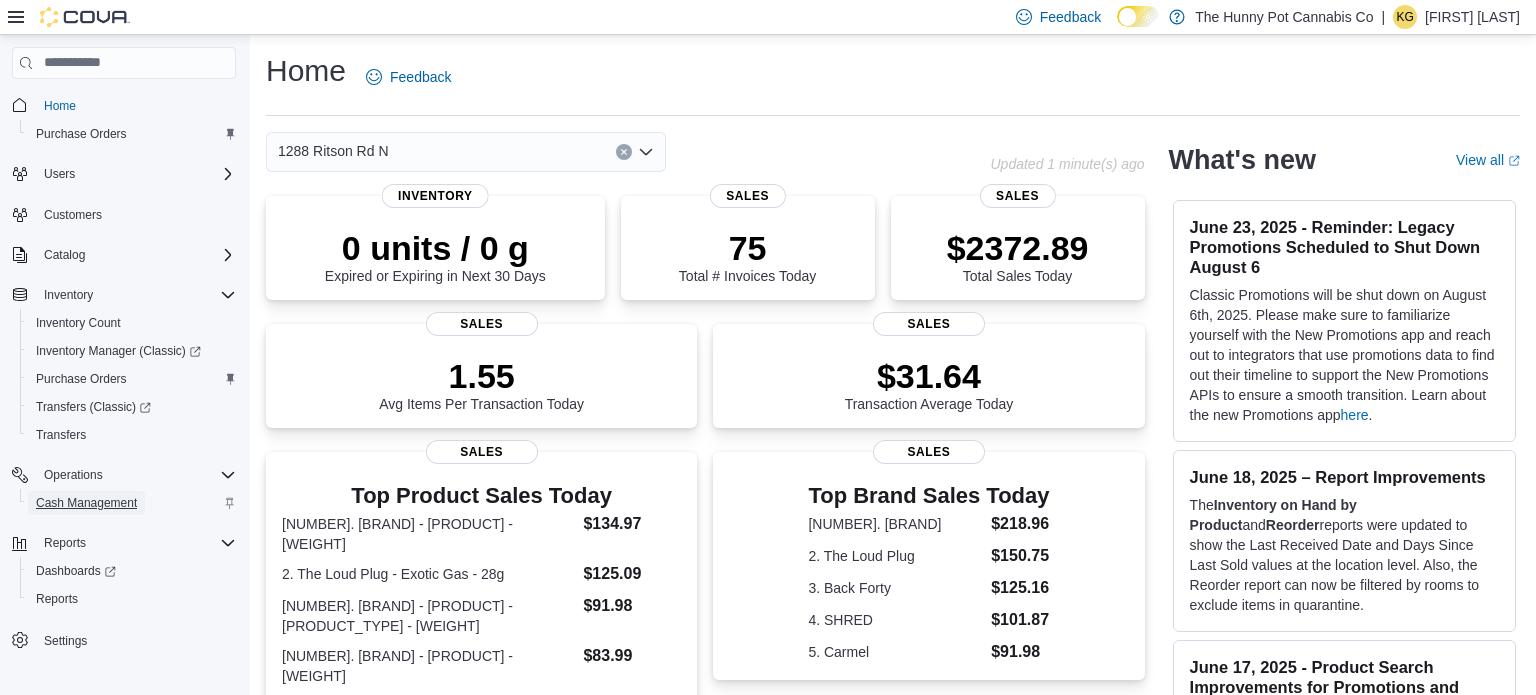 click on "Cash Management" at bounding box center (86, 503) 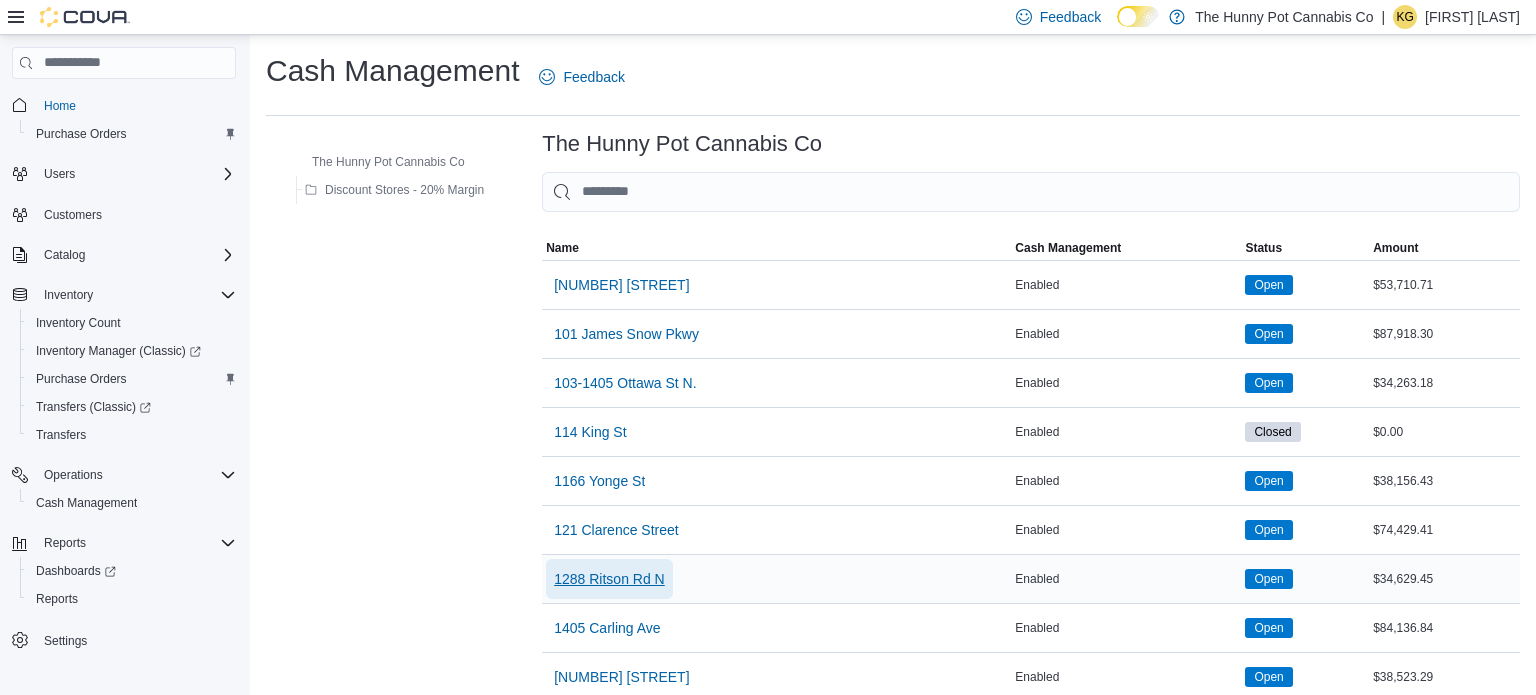 click on "1288 Ritson Rd N" at bounding box center (609, 579) 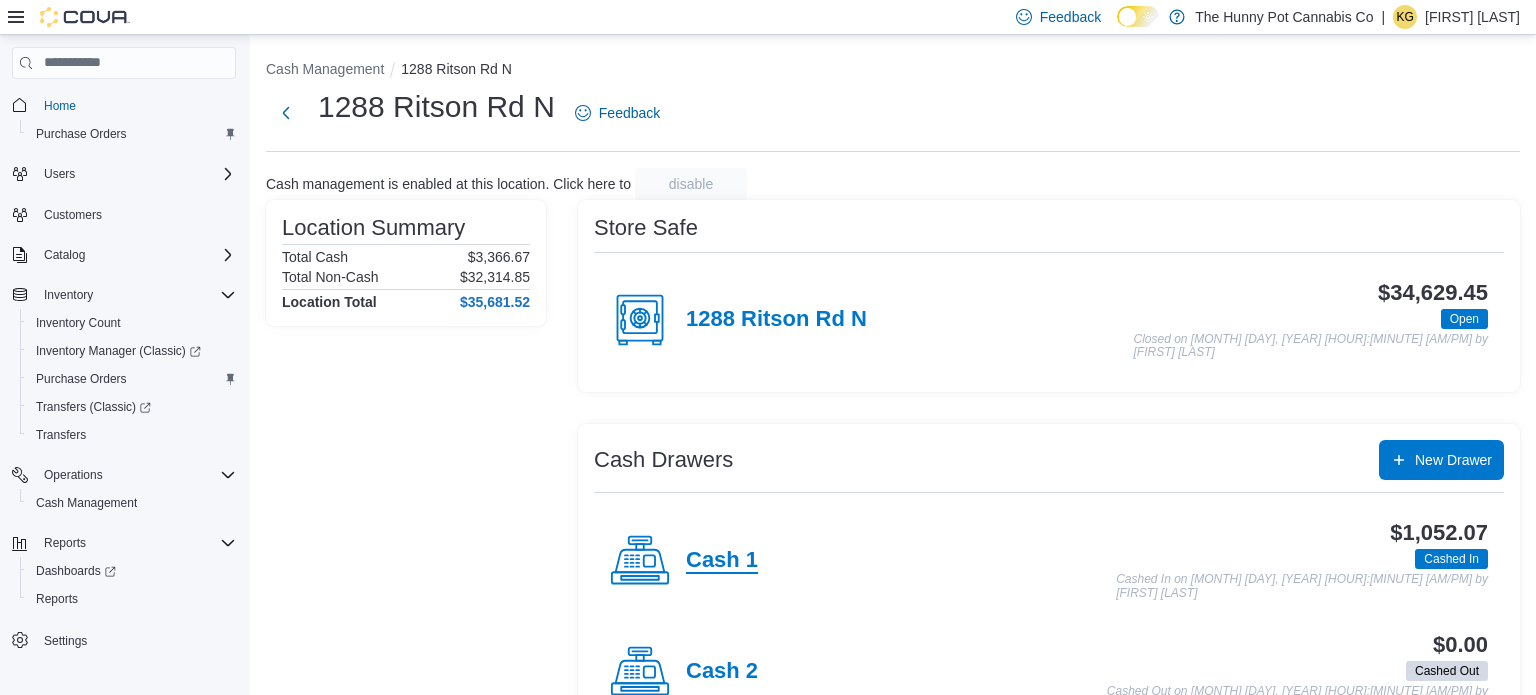 click on "Cash 1" at bounding box center [722, 561] 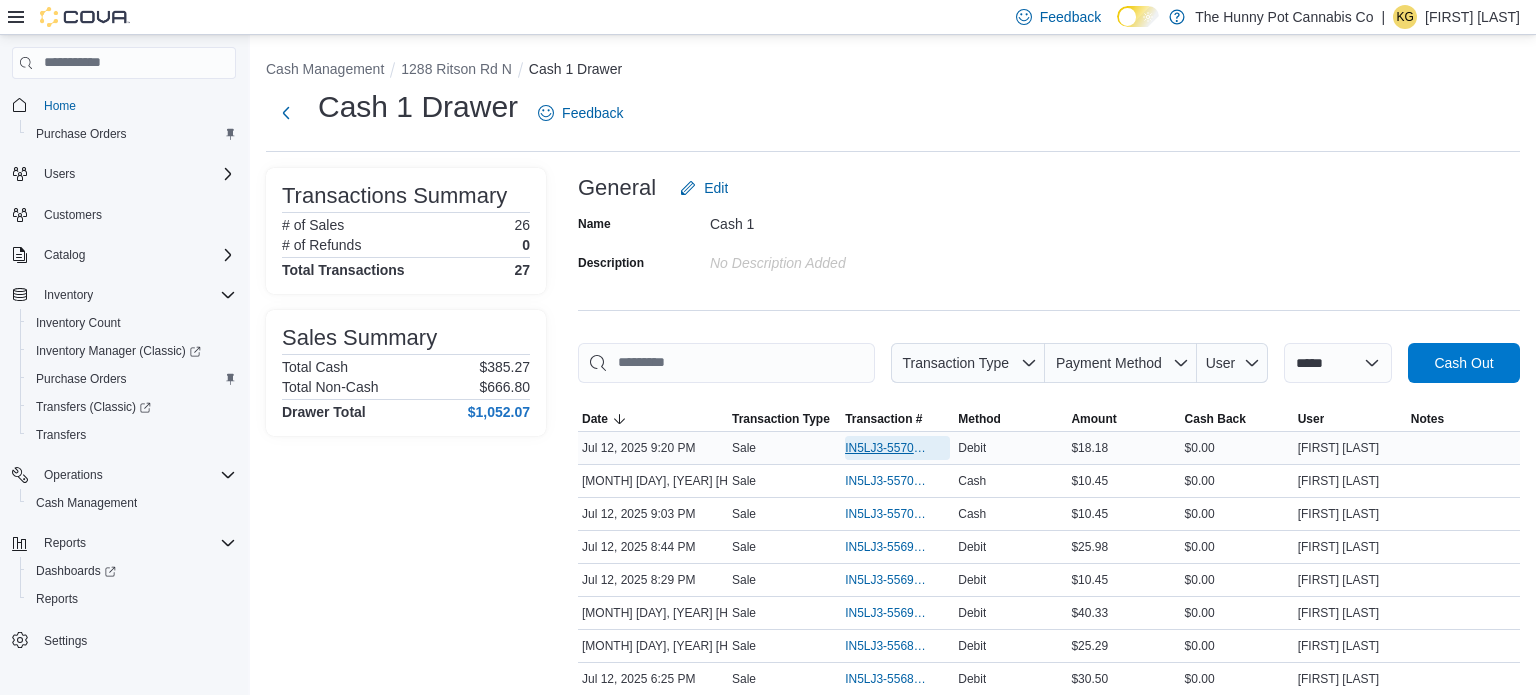 click on "IN5LJ3-5570292" at bounding box center (887, 448) 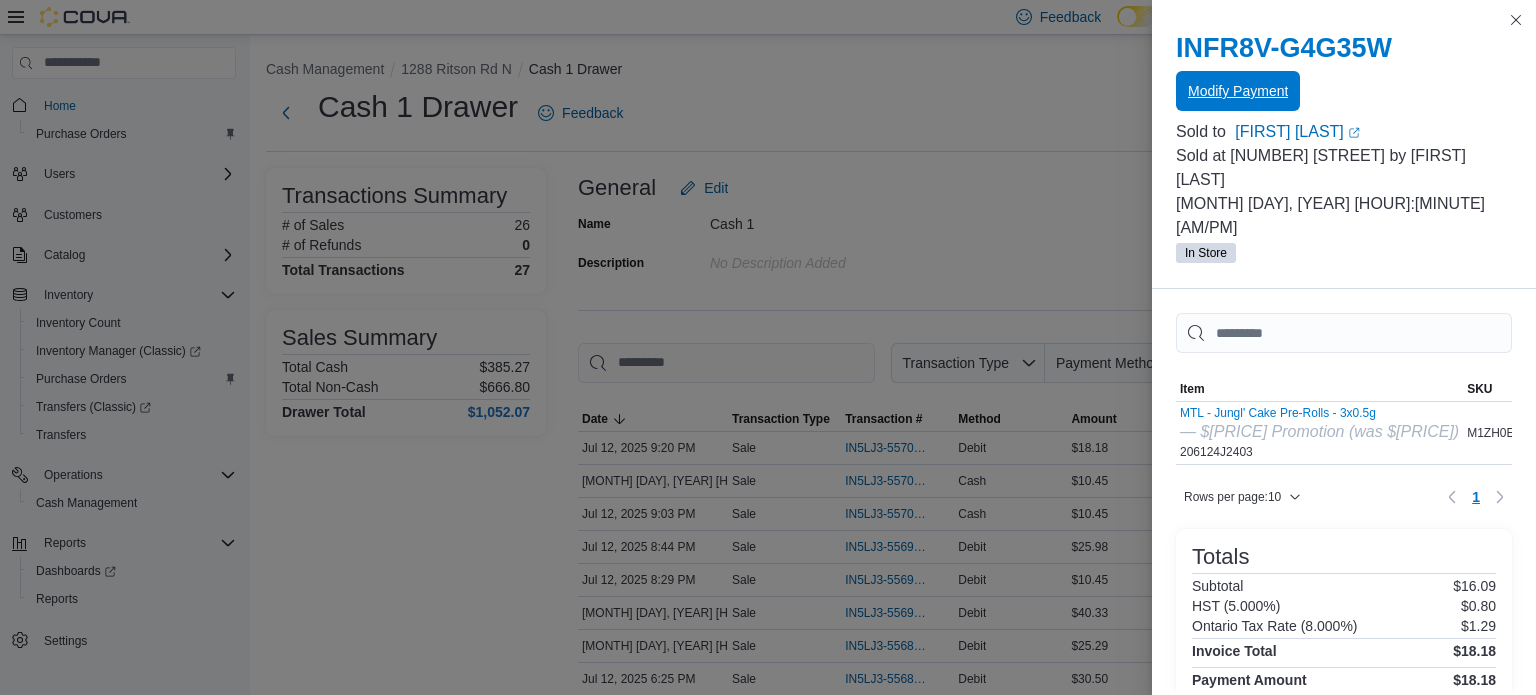 click on "Modify Payment" at bounding box center (1238, 91) 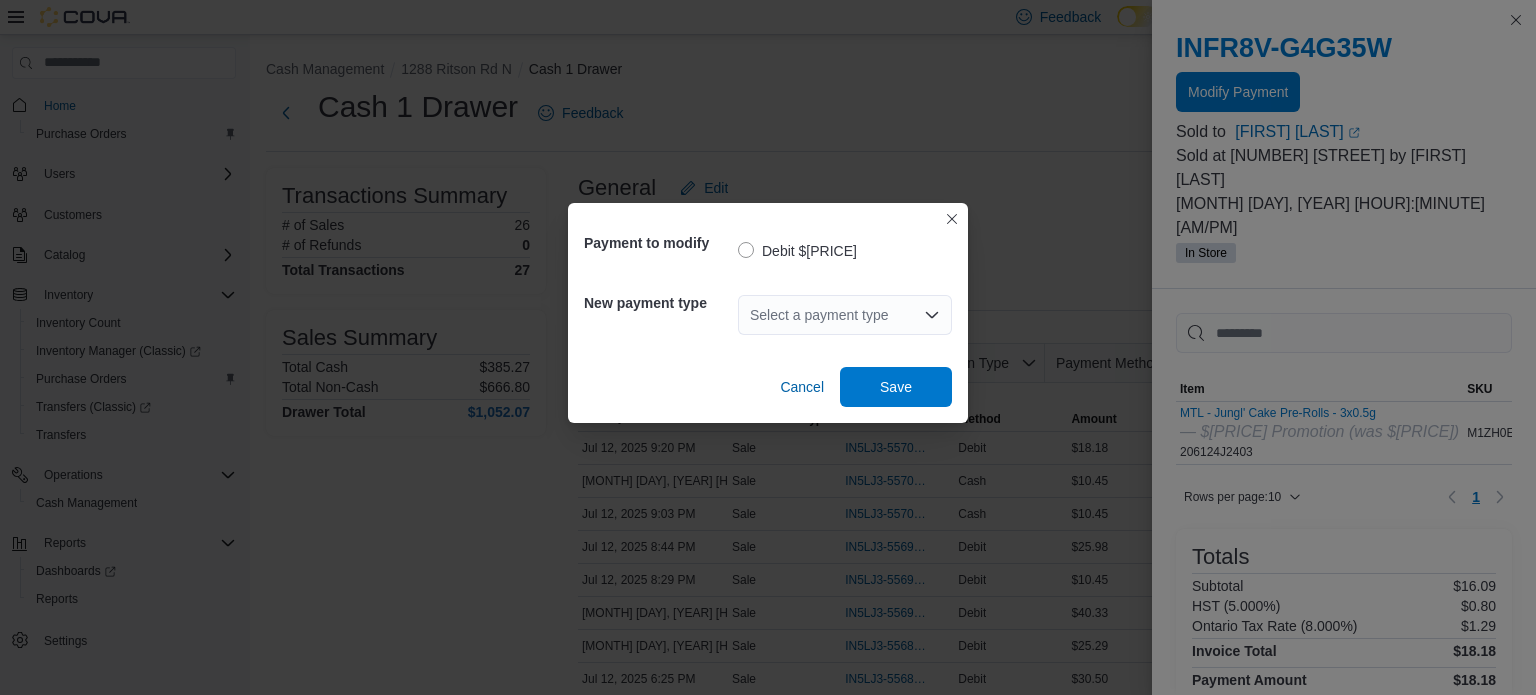 click on "Select a payment type" at bounding box center (845, 315) 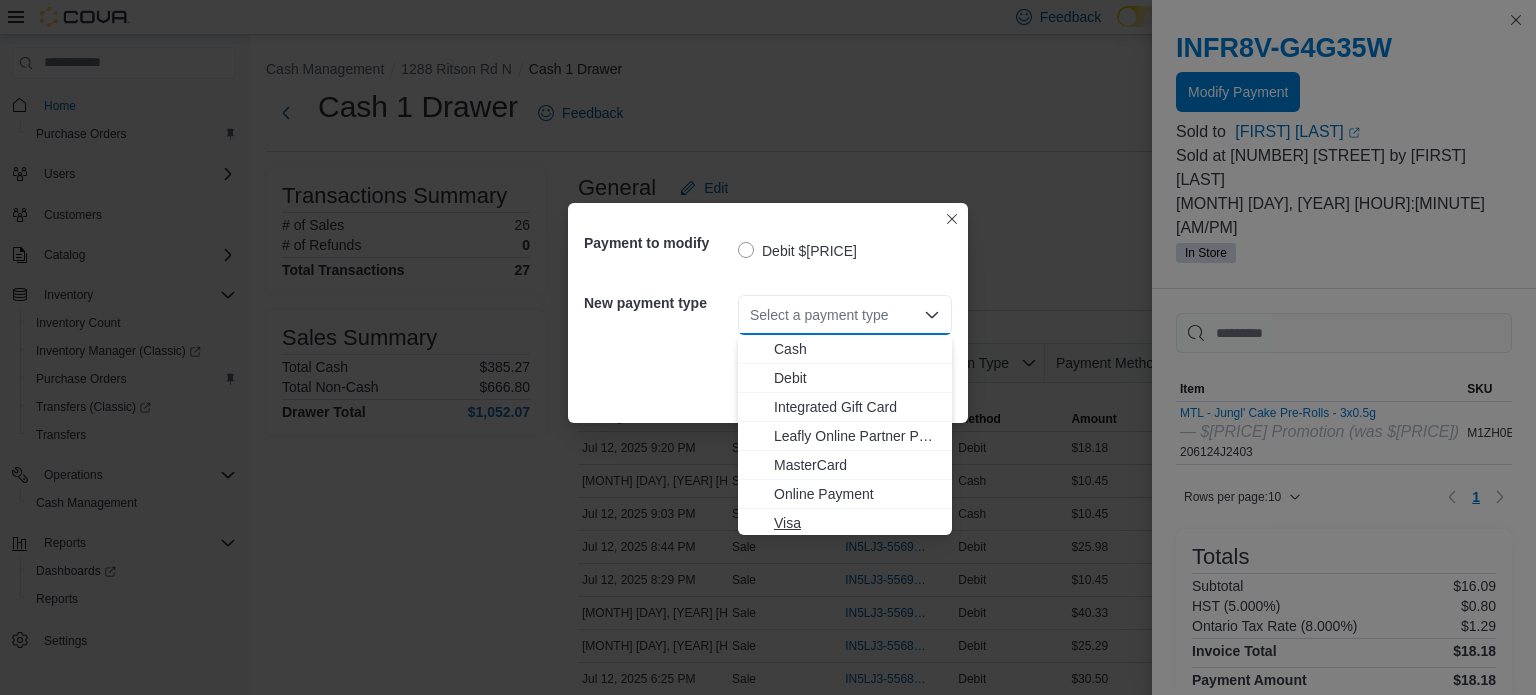 click on "Visa" at bounding box center (857, 523) 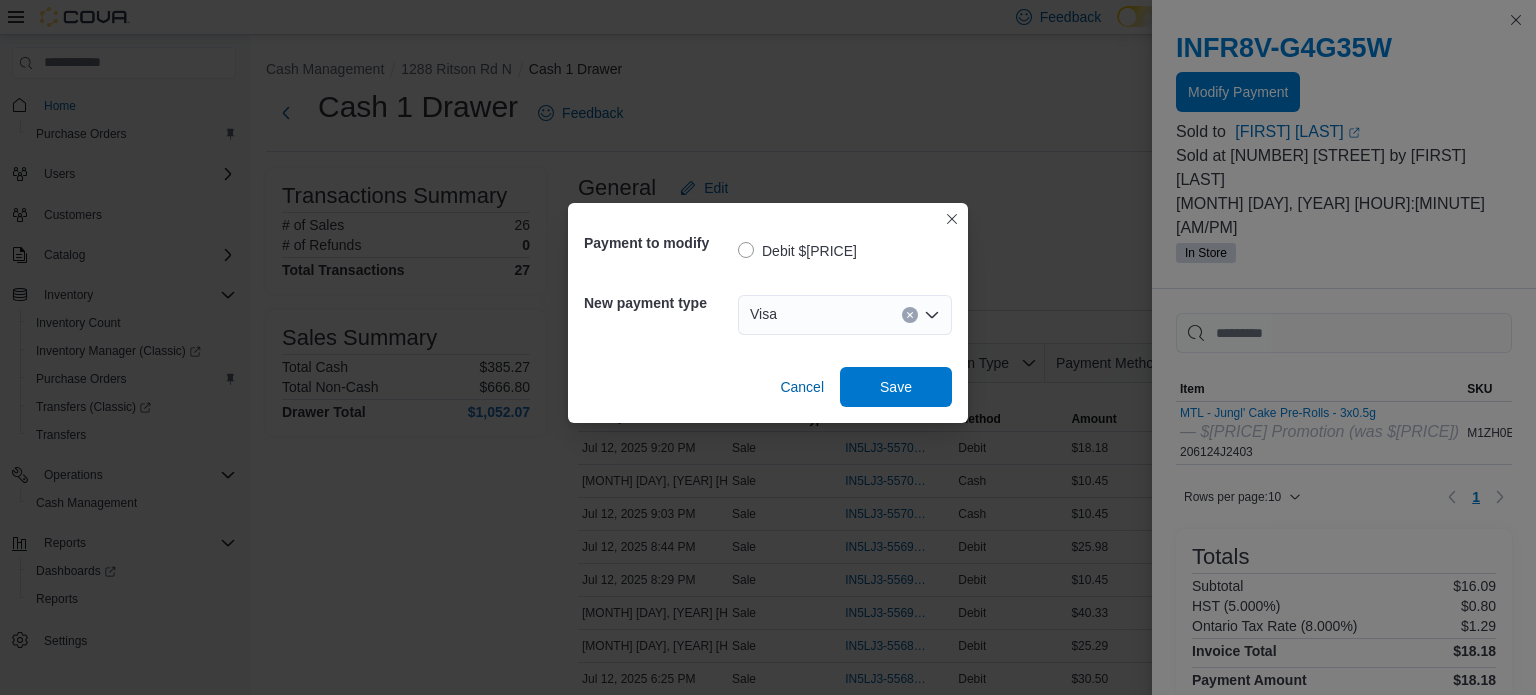 click on "Payment to modify Debit $18.18 New payment type Visa Combo box. Selected. Visa. Press Backspace to delete Visa. Combo box input. Select a payment type. Type some text or, to display a list of choices, press Down Arrow. To exit the list of choices, press Escape. Cancel Save" at bounding box center [768, 313] 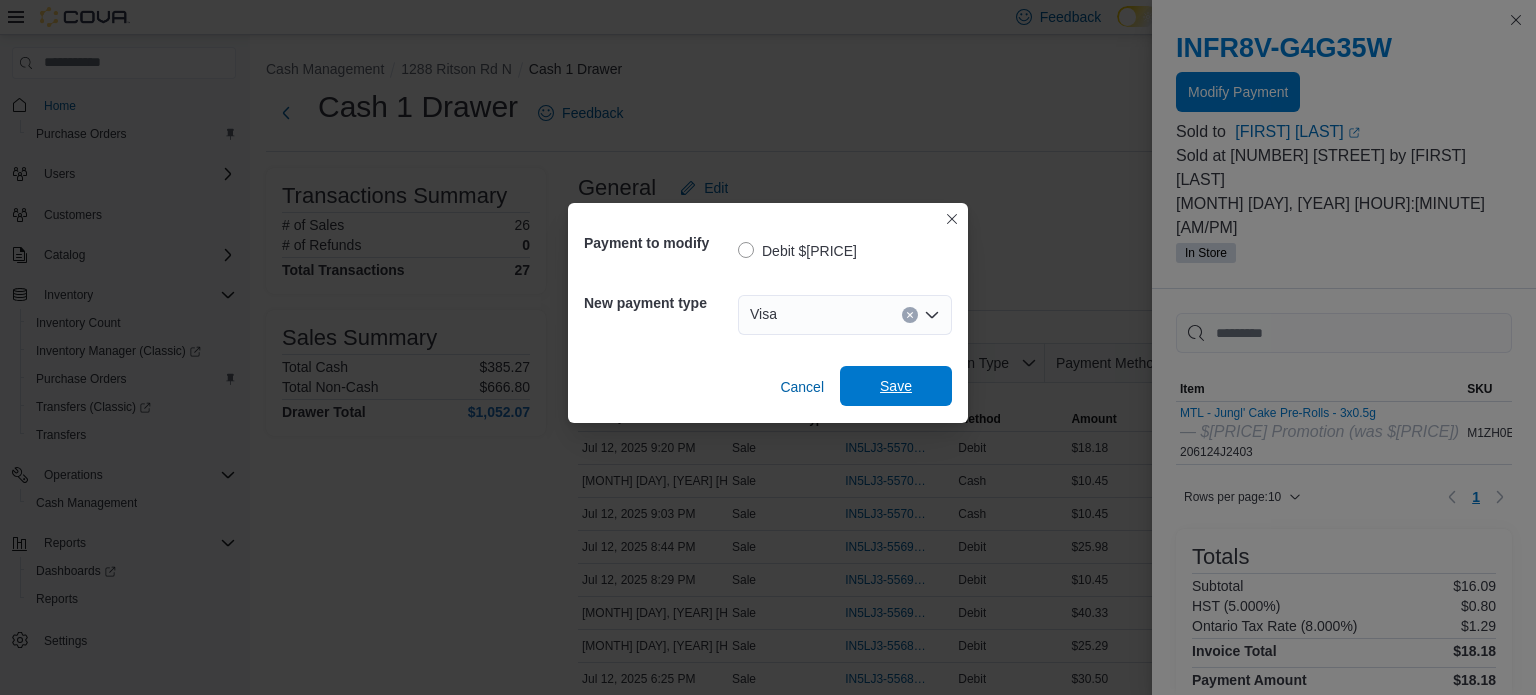 click on "Save" at bounding box center [896, 386] 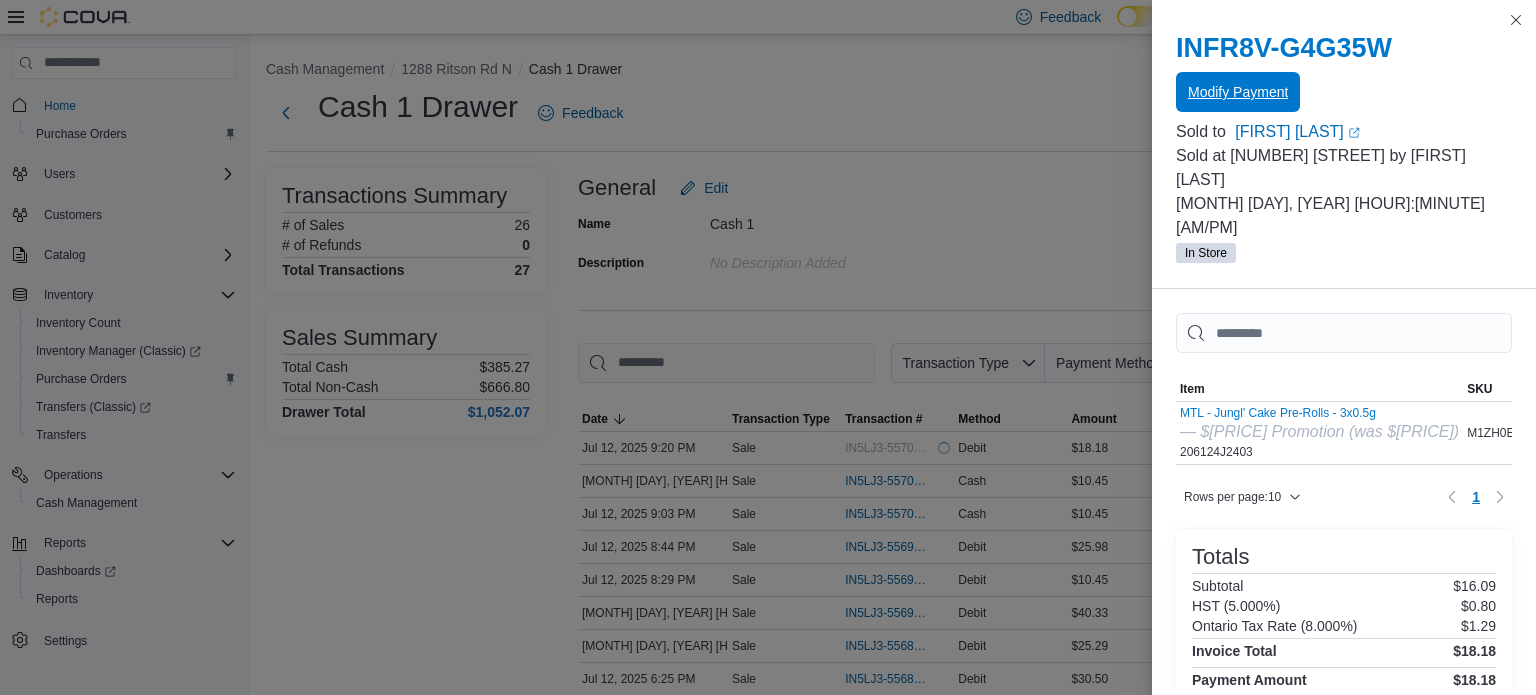 scroll, scrollTop: 0, scrollLeft: 0, axis: both 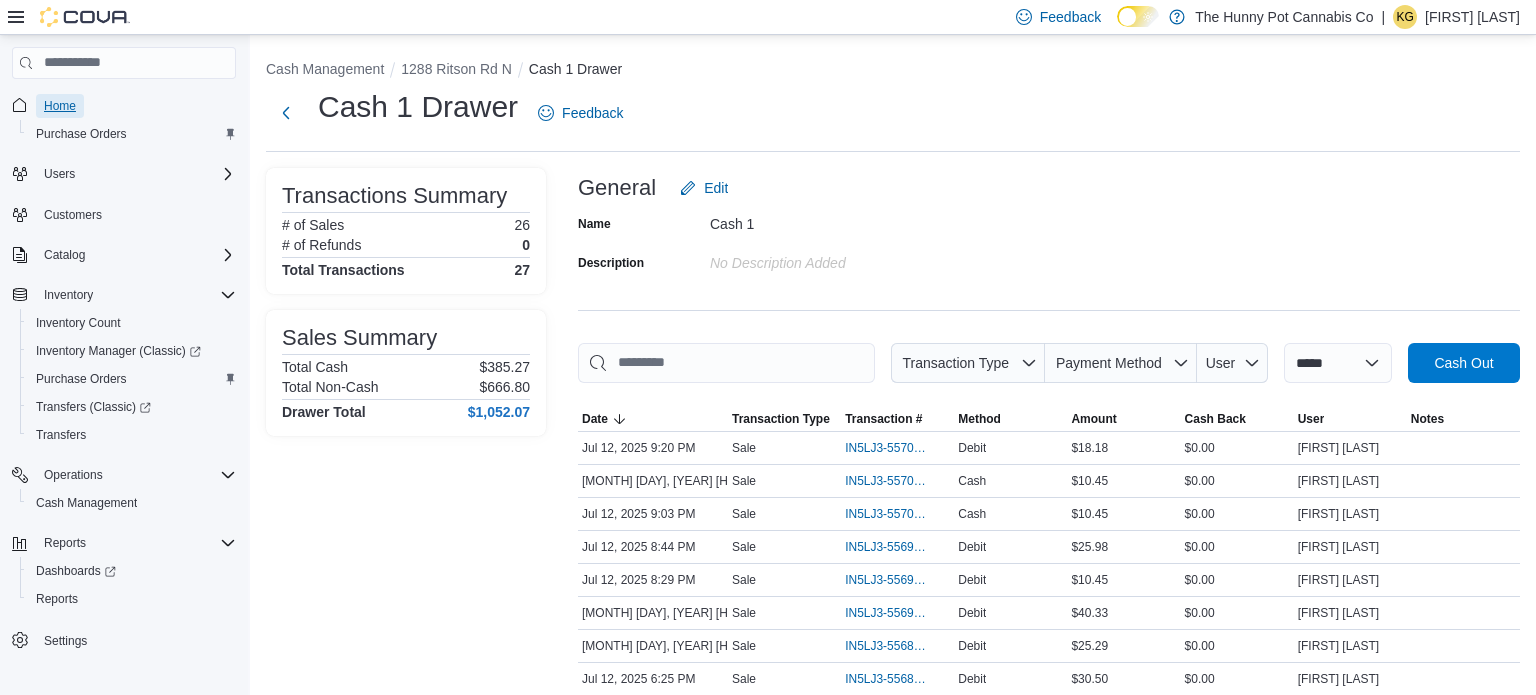 click on "Home" at bounding box center [60, 106] 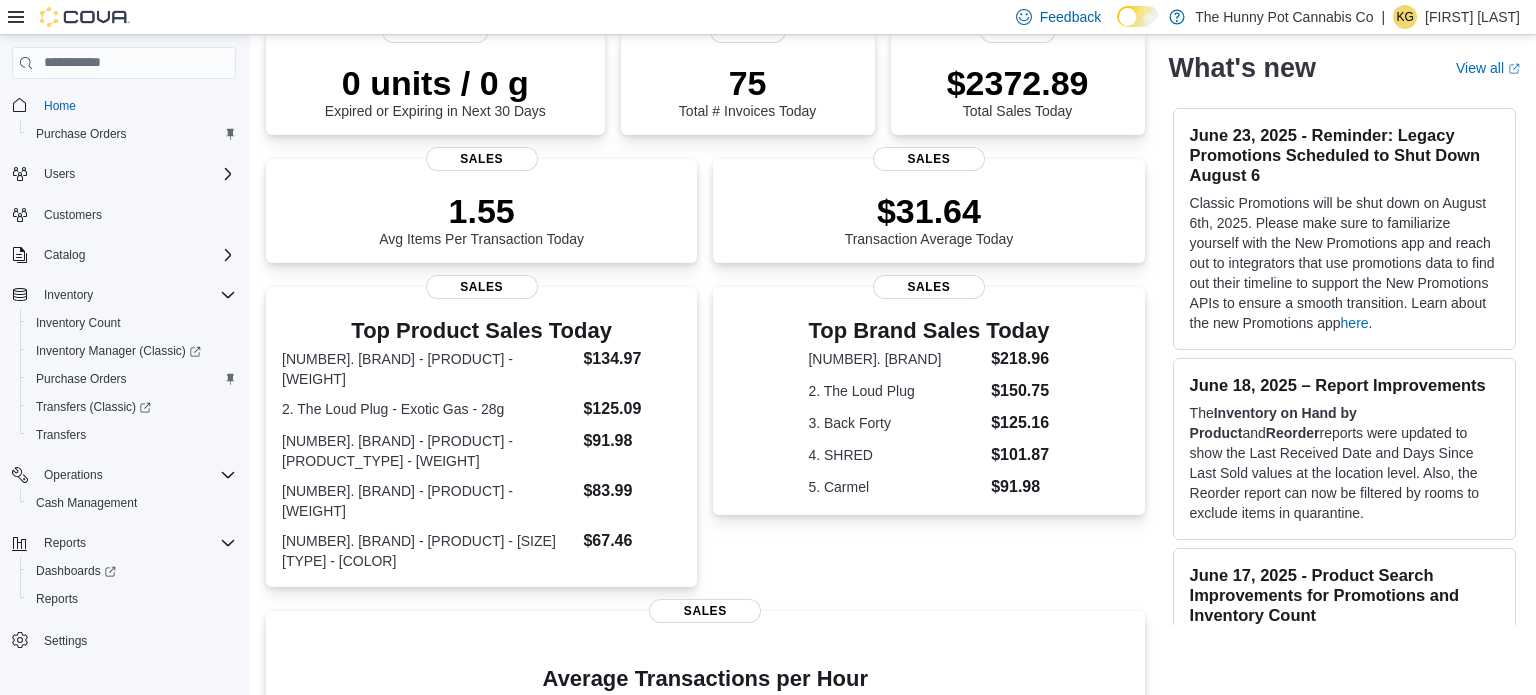 scroll, scrollTop: 447, scrollLeft: 0, axis: vertical 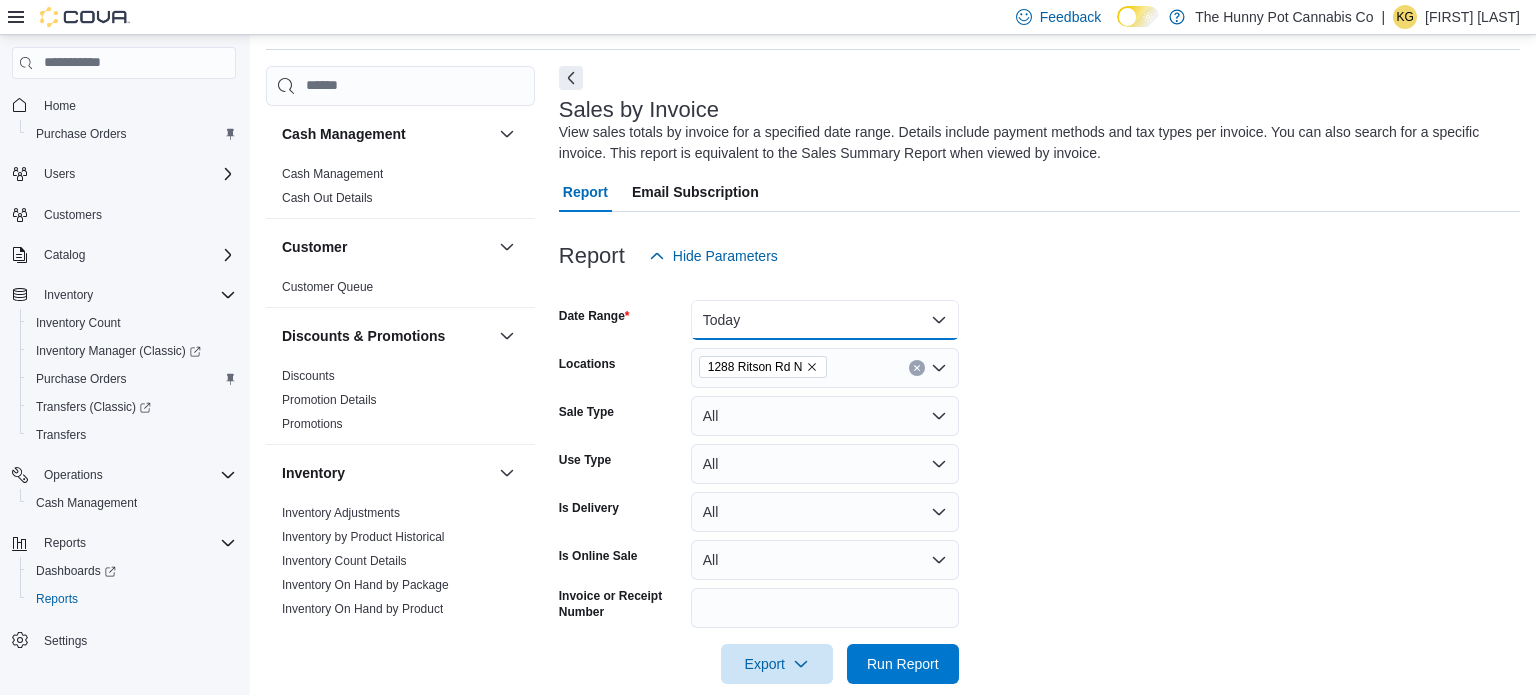 click on "Today" at bounding box center (825, 320) 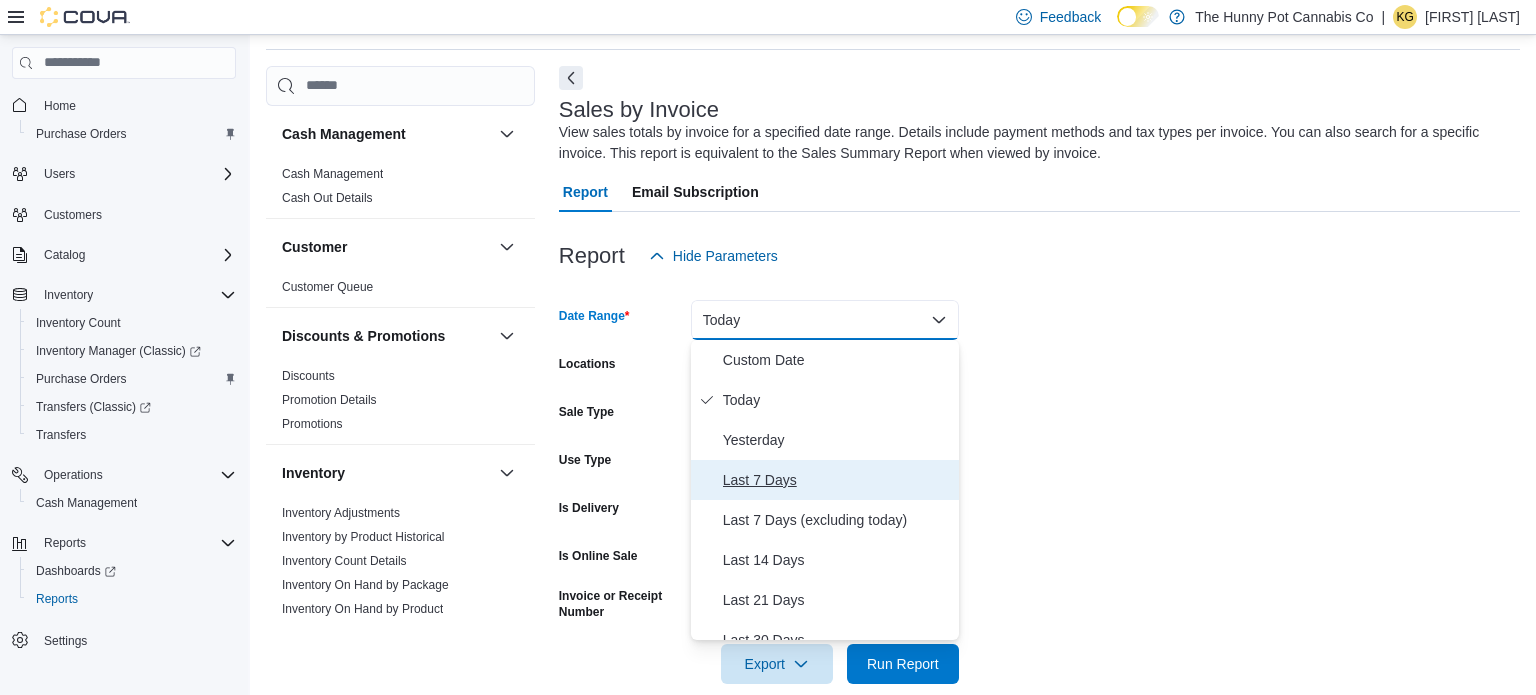 click on "Last 7 Days" at bounding box center (837, 480) 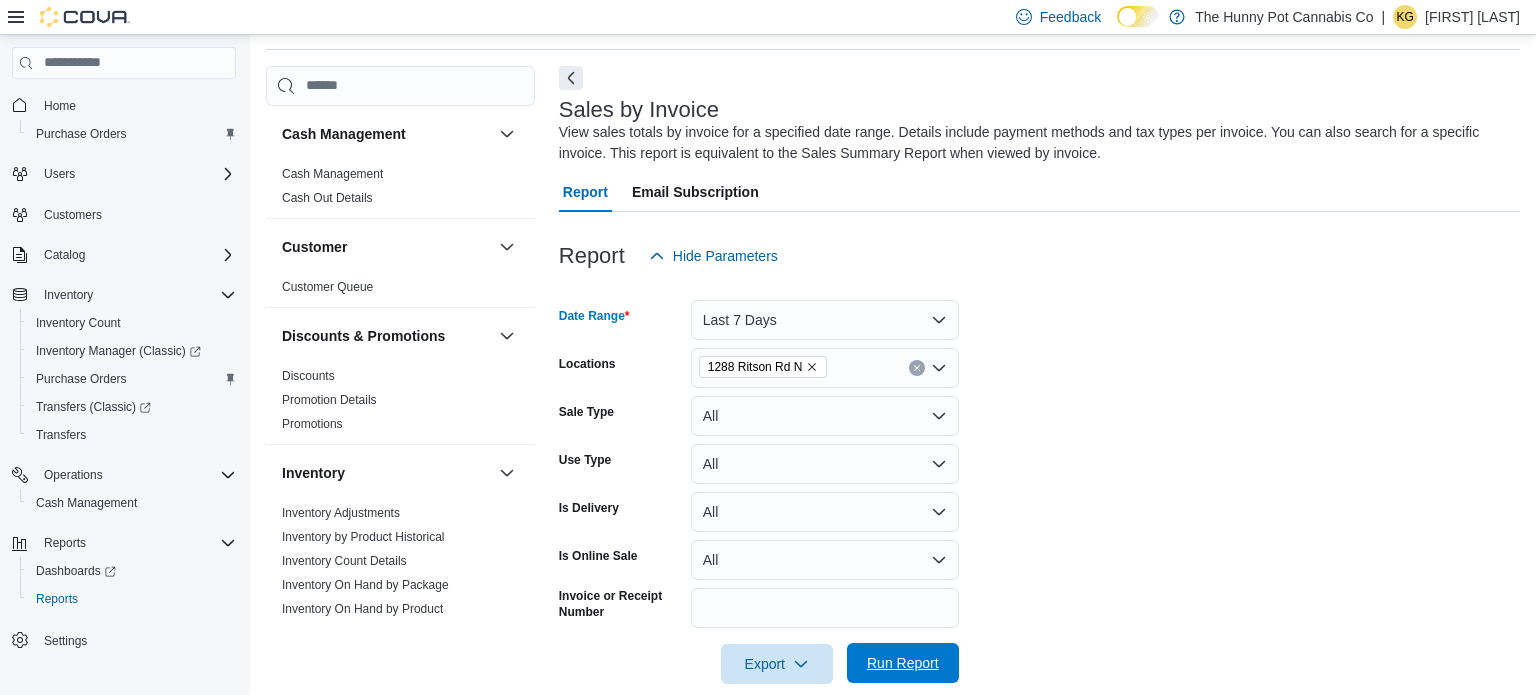 click on "Run Report" at bounding box center [903, 663] 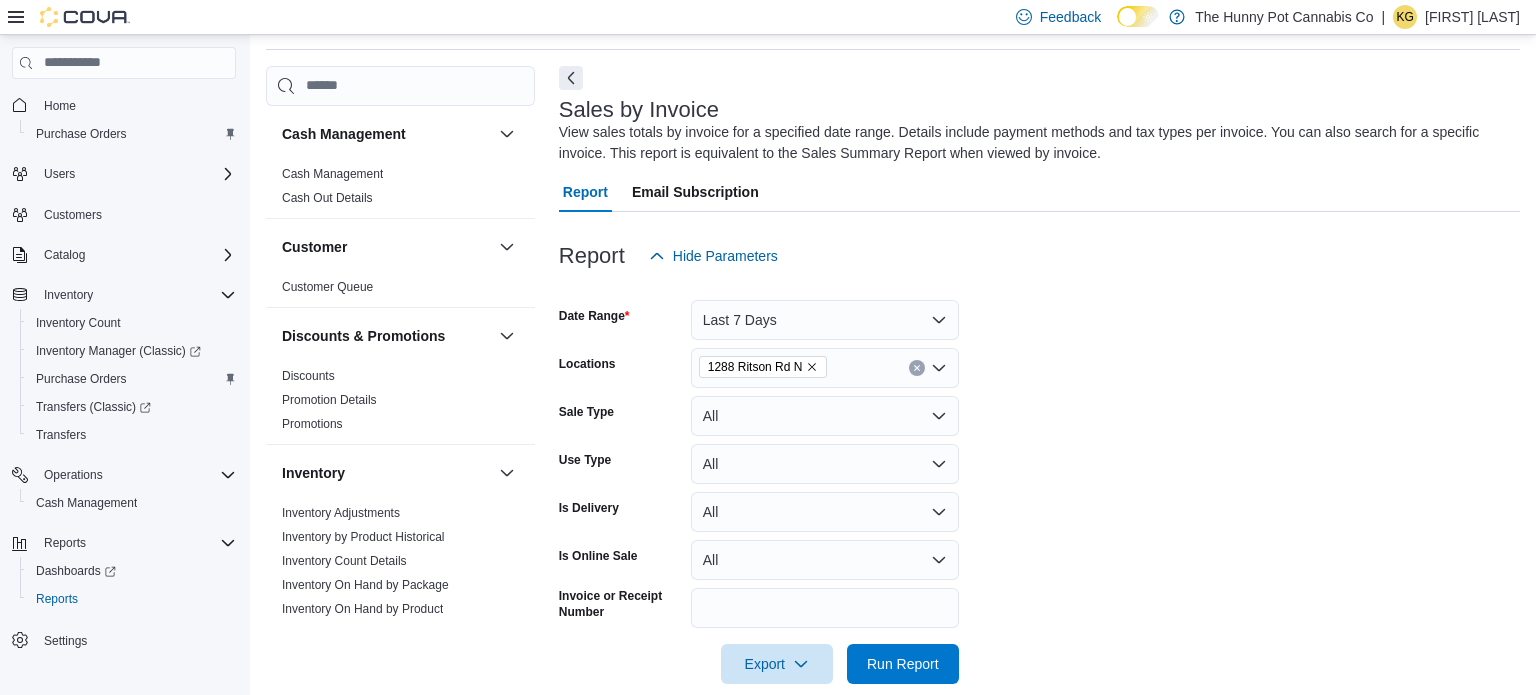 click on "Home   Purchase Orders   Users   Customers   Catalog   Inventory   Inventory Count   Inventory Manager (Classic)   Purchase Orders   Transfers (Classic)   Transfers   Operations   Cash Management   Reports   Dashboards   Reports   Settings" at bounding box center [124, 368] 